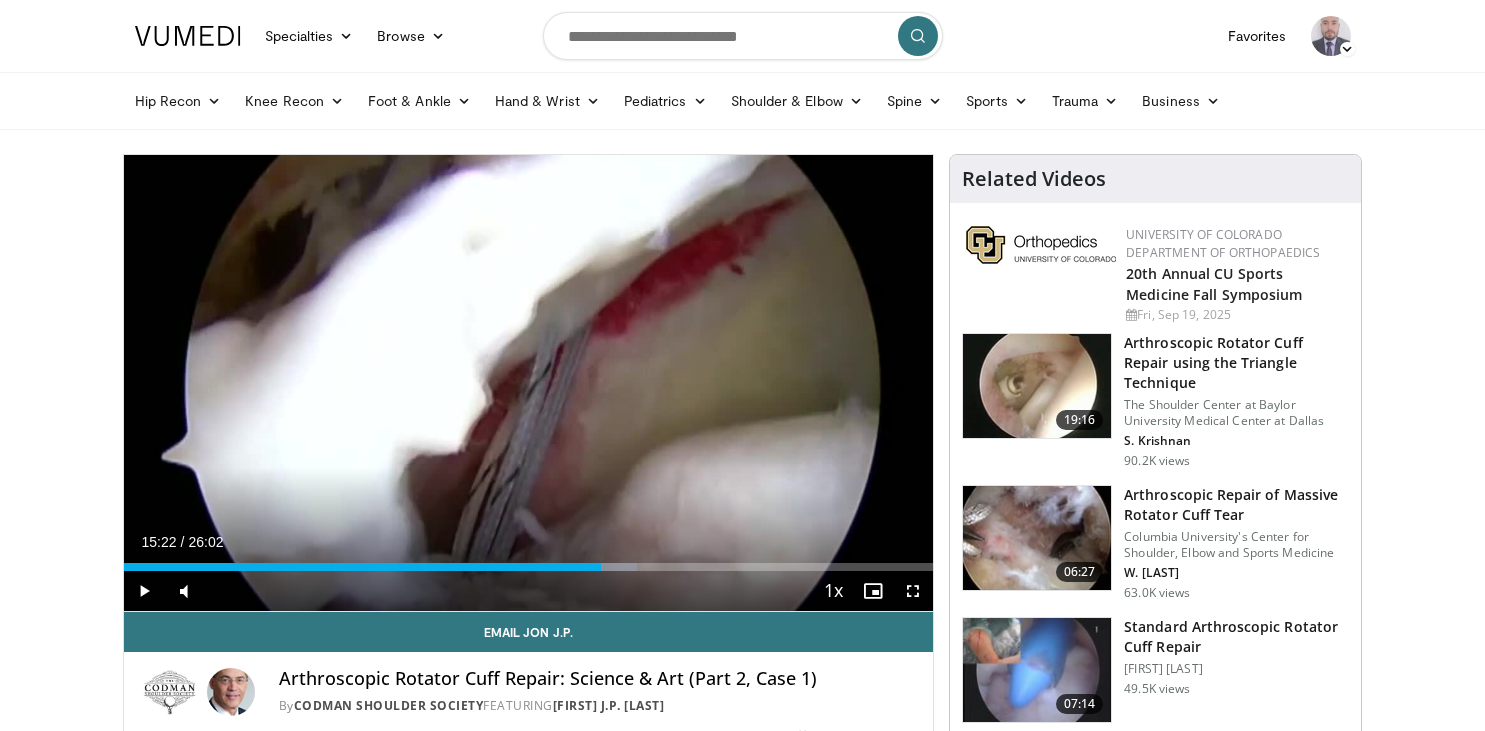 scroll, scrollTop: 0, scrollLeft: 0, axis: both 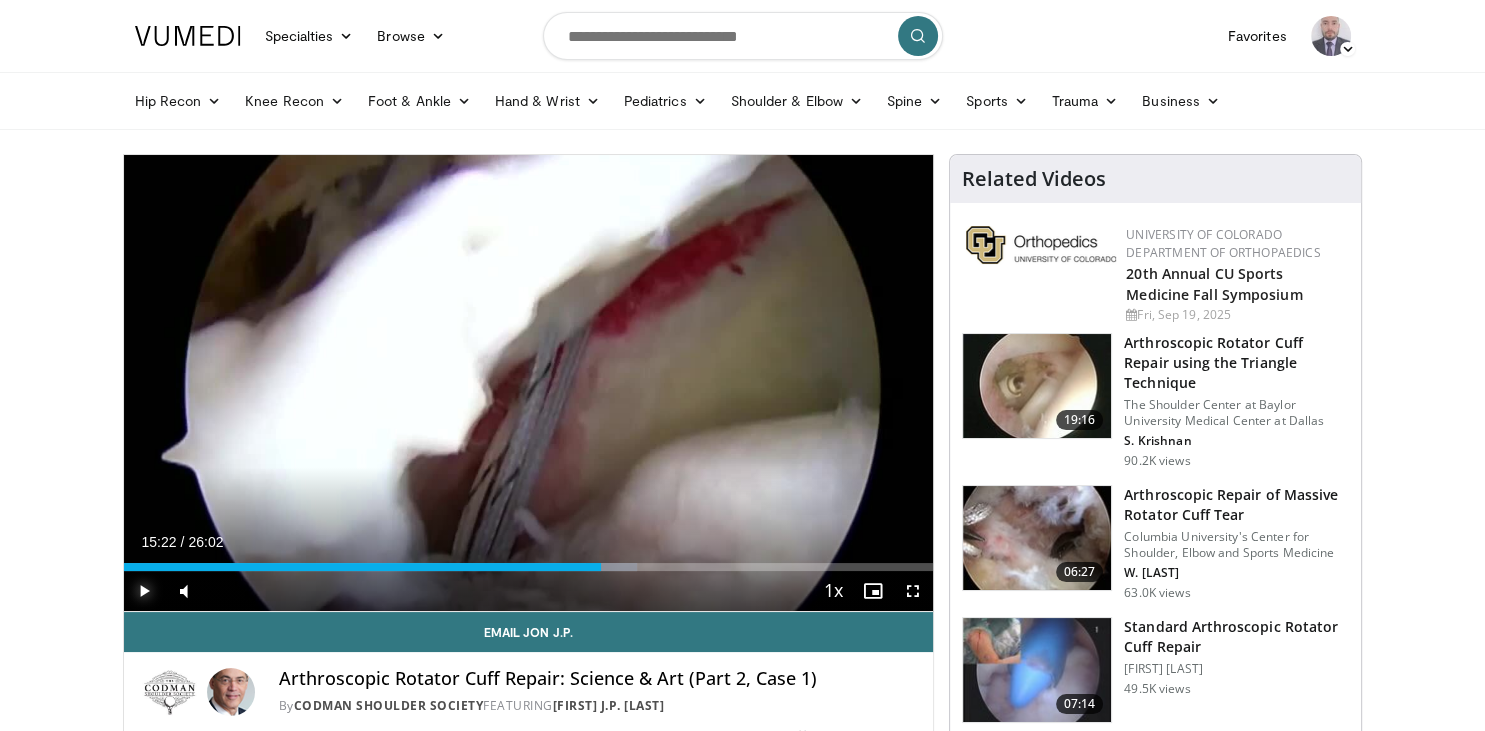 click at bounding box center [144, 591] 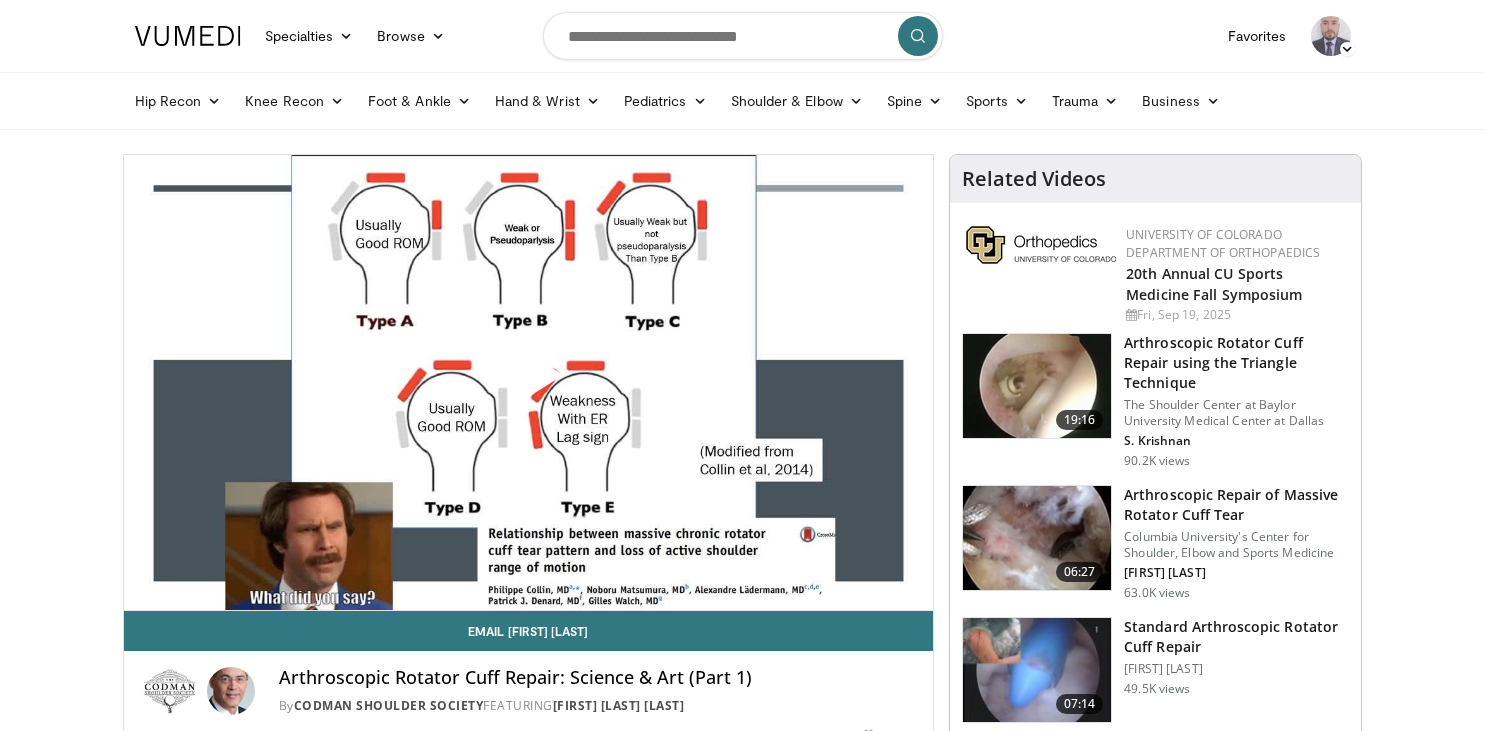scroll, scrollTop: 0, scrollLeft: 0, axis: both 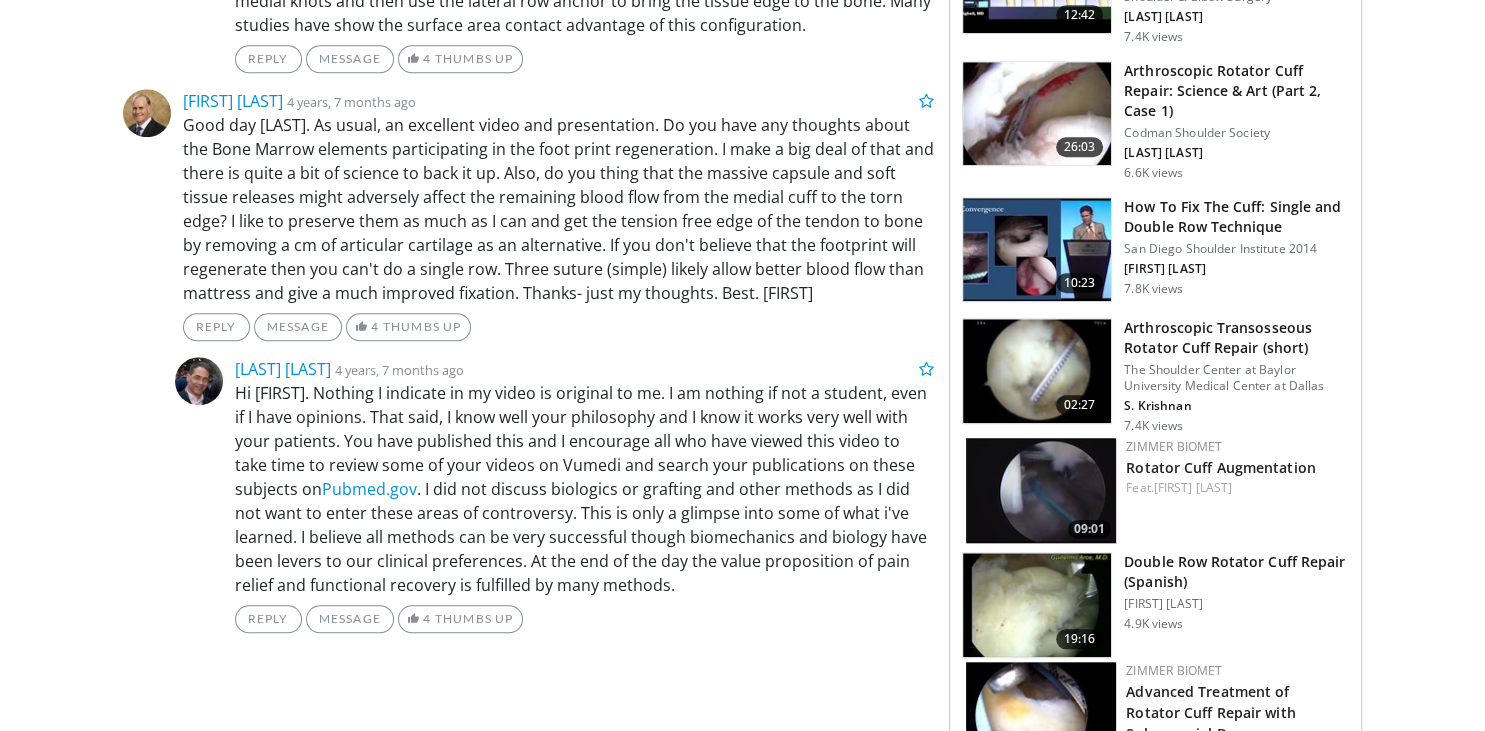click at bounding box center [1037, 371] 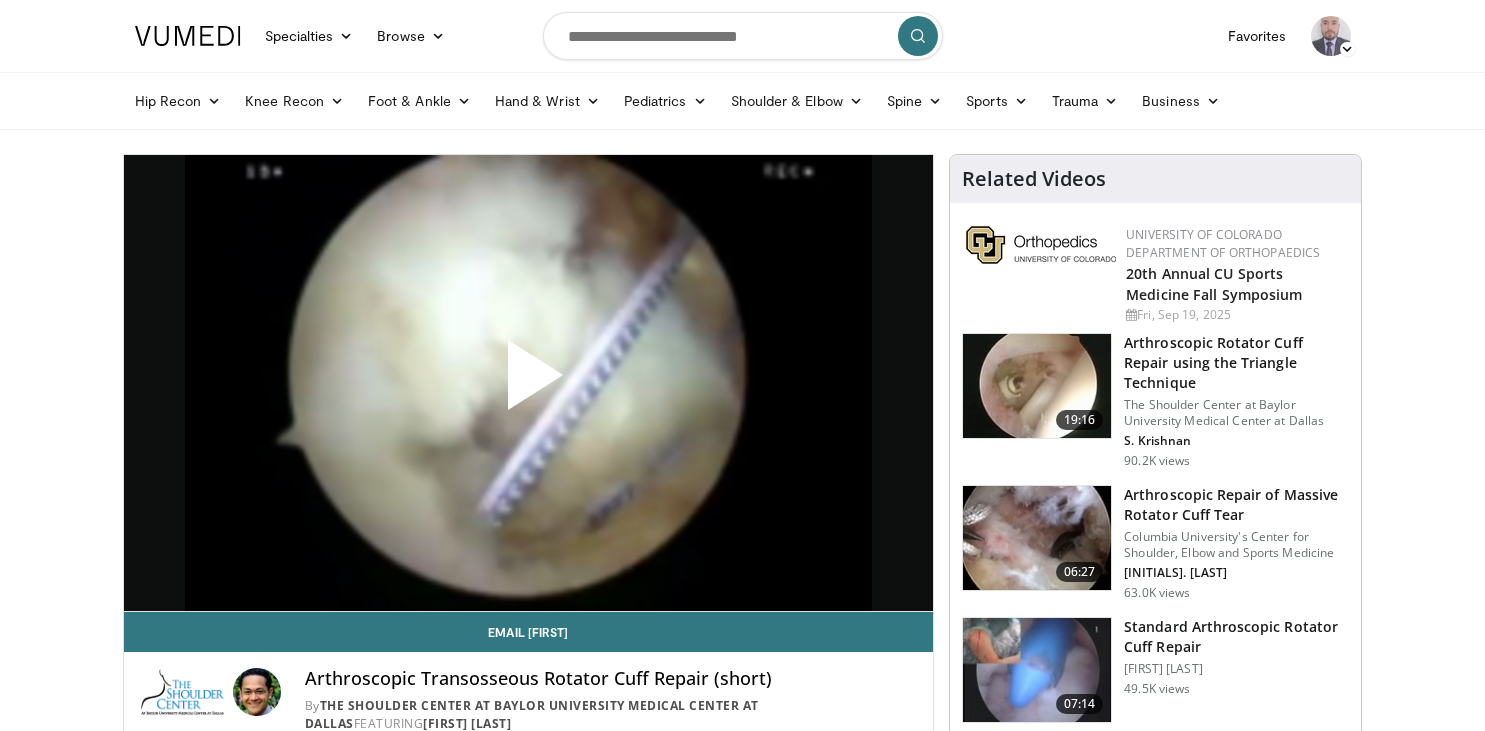 scroll, scrollTop: 0, scrollLeft: 0, axis: both 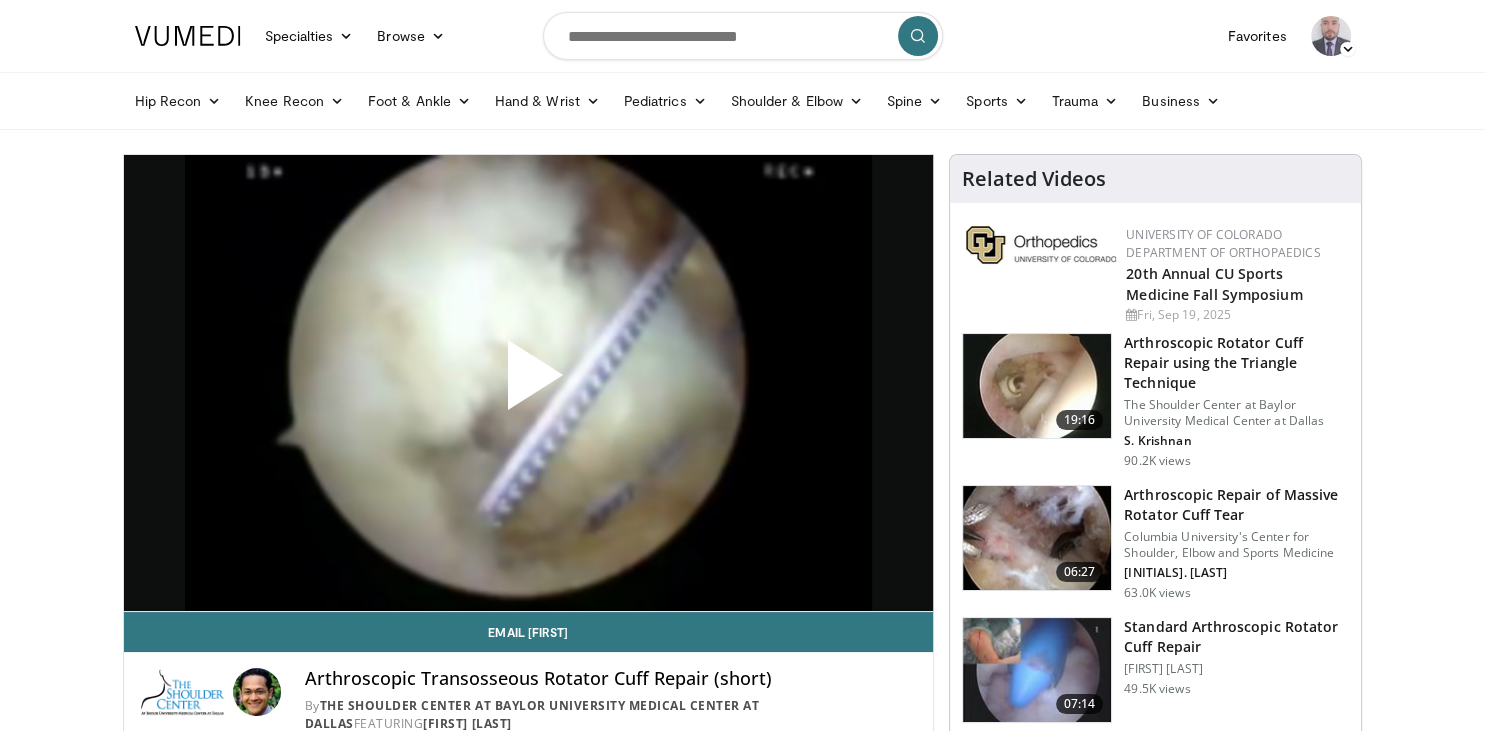 click at bounding box center (528, 383) 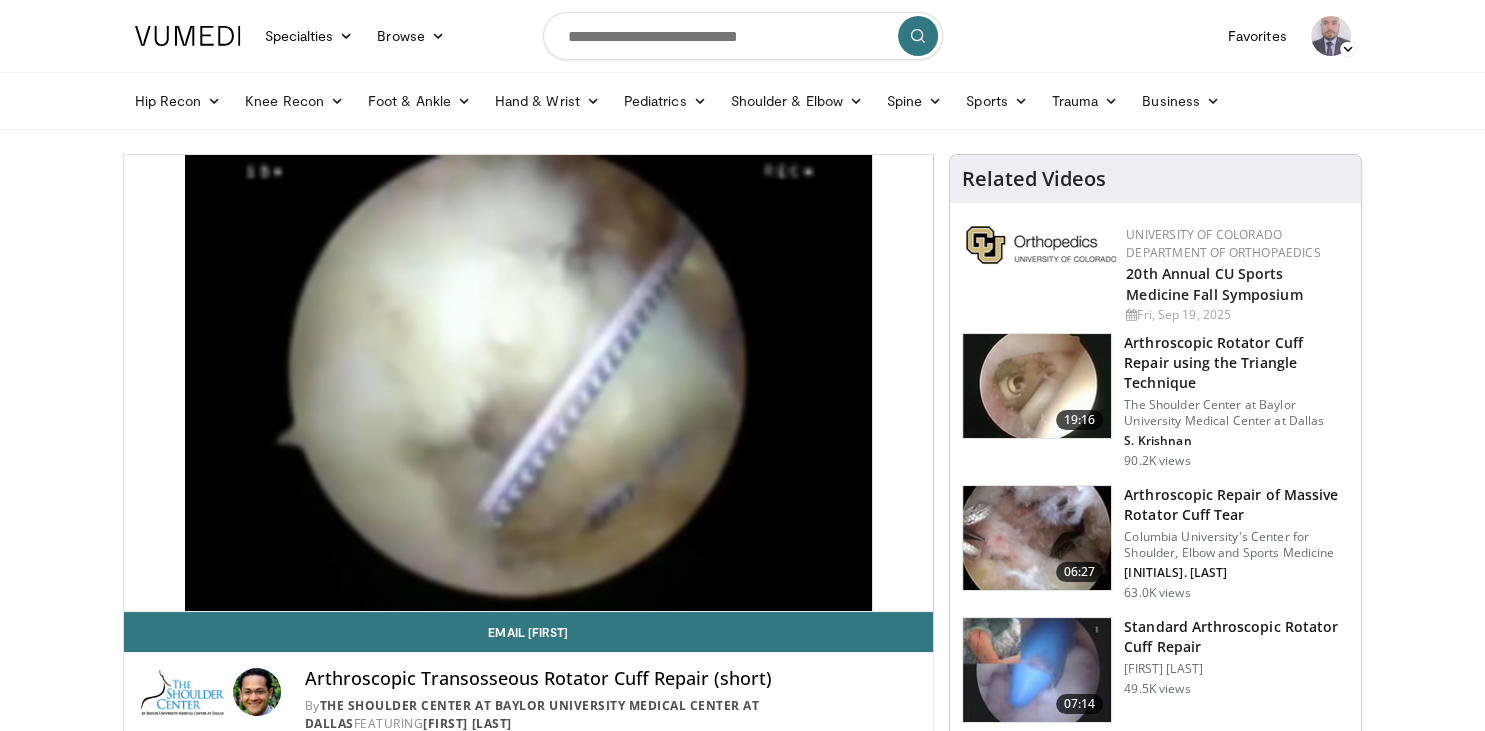 scroll, scrollTop: 0, scrollLeft: 0, axis: both 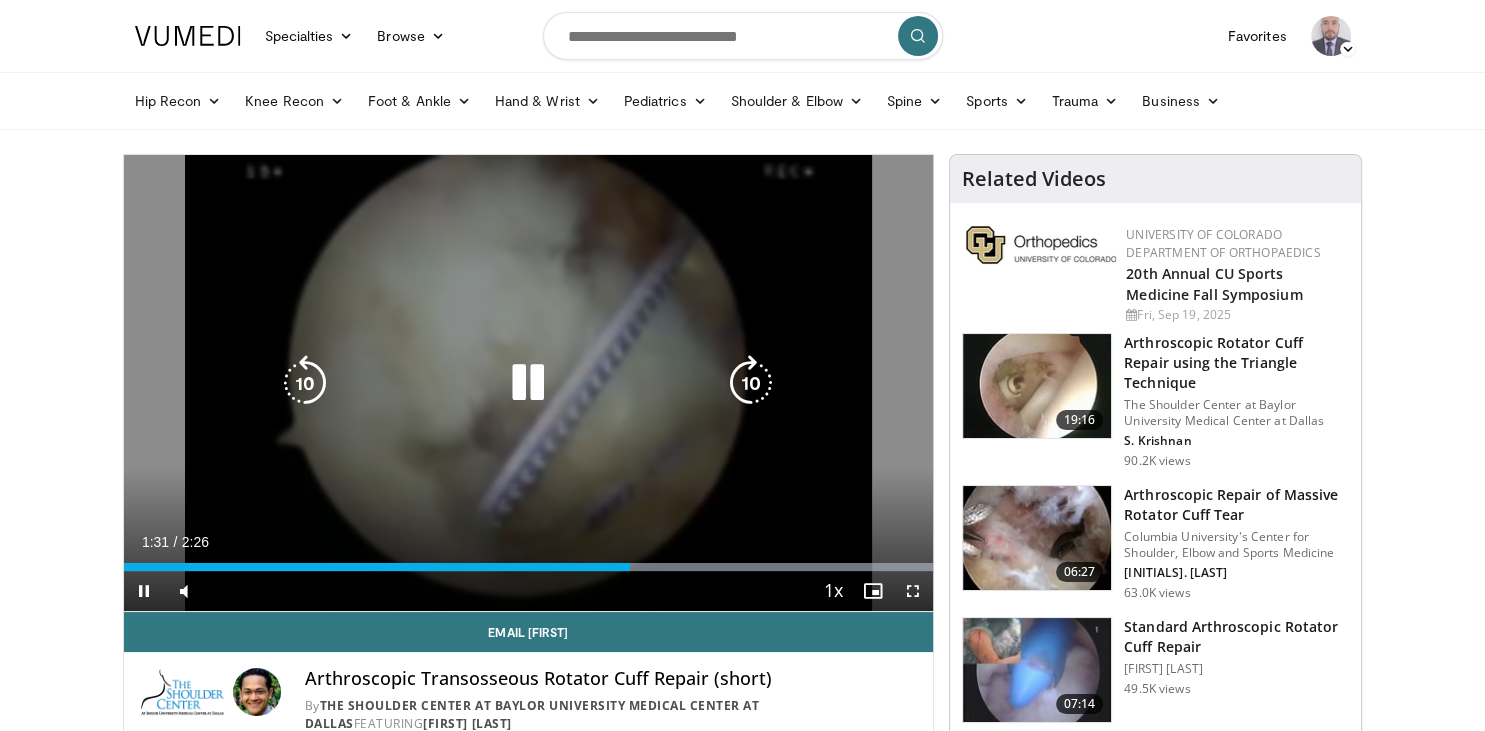 click at bounding box center (528, 383) 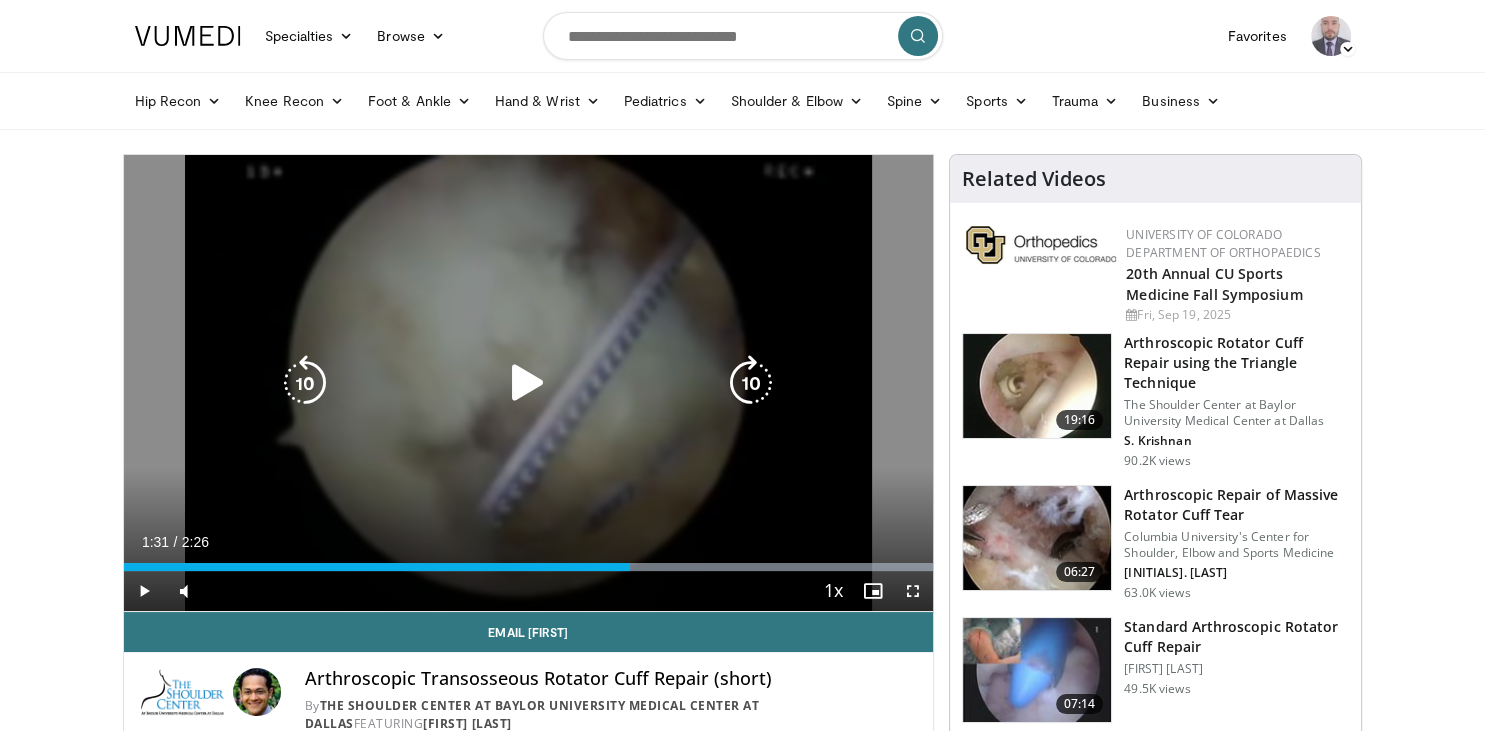 click at bounding box center [528, 383] 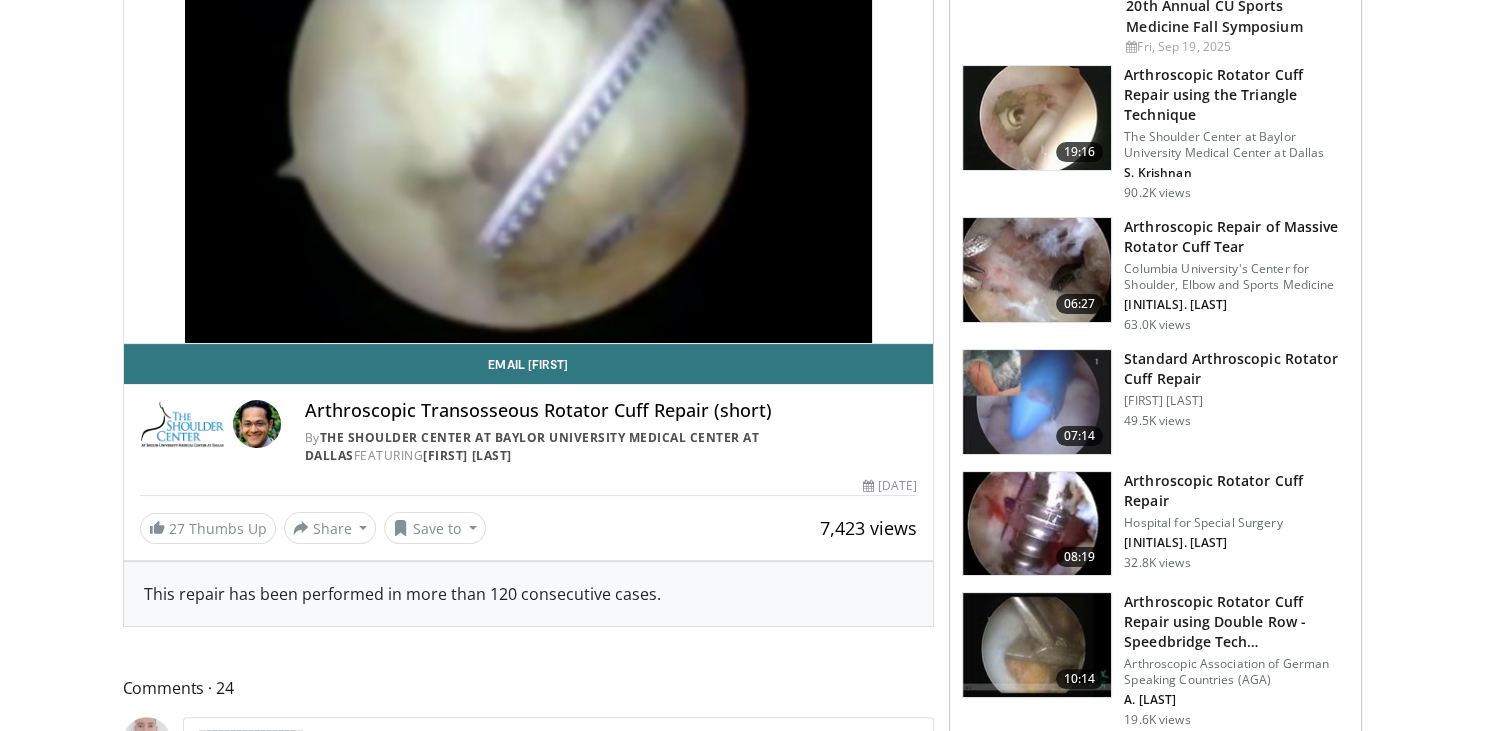 scroll, scrollTop: 225, scrollLeft: 0, axis: vertical 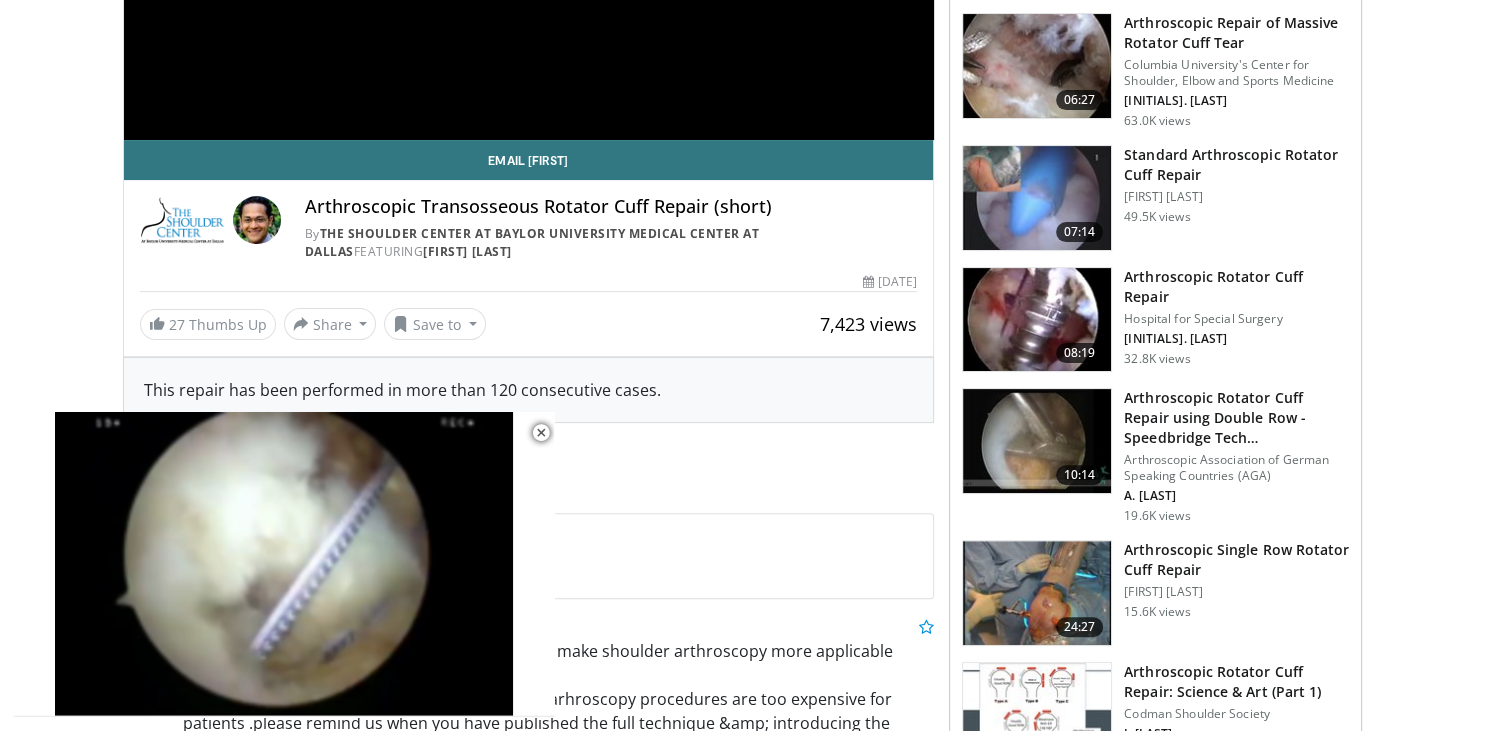 click at bounding box center (1037, 441) 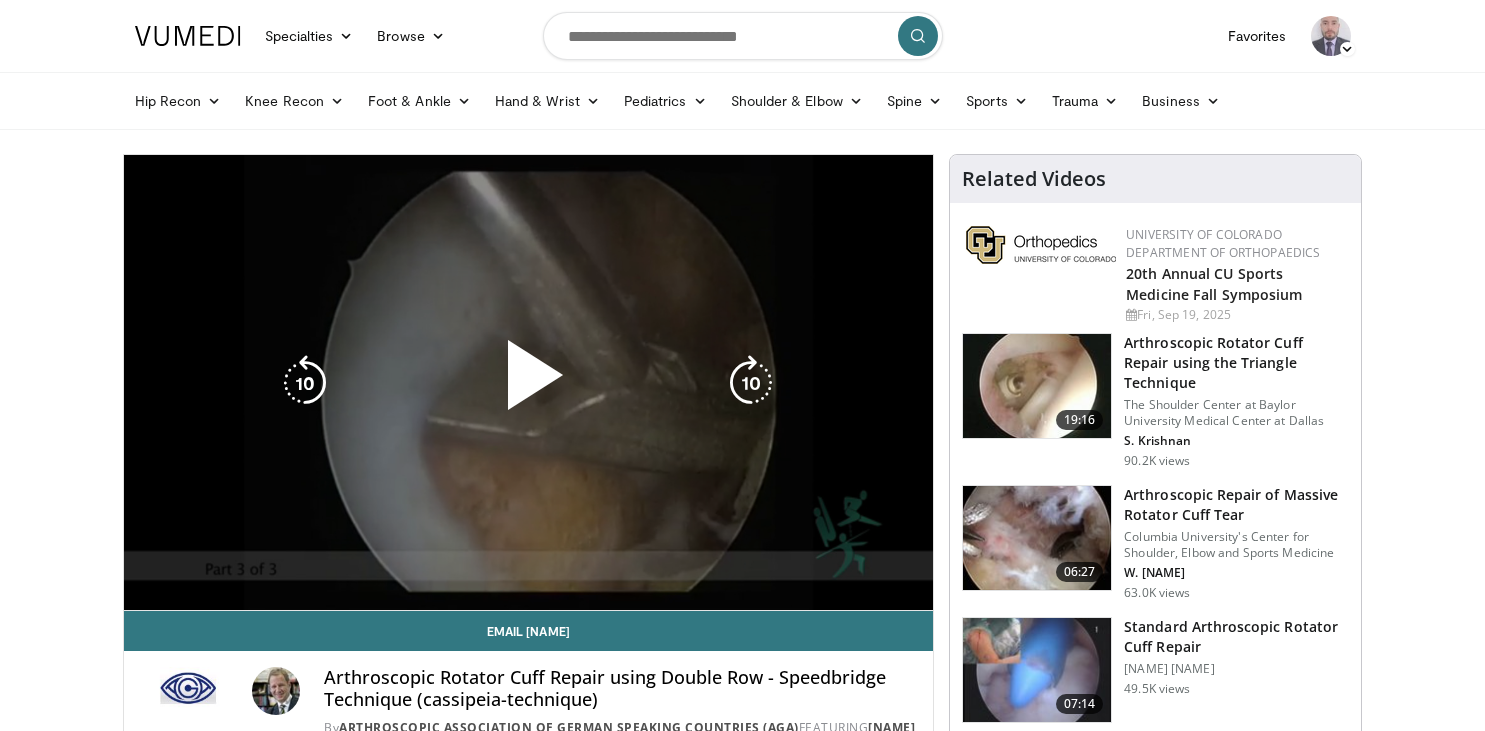 scroll, scrollTop: 0, scrollLeft: 0, axis: both 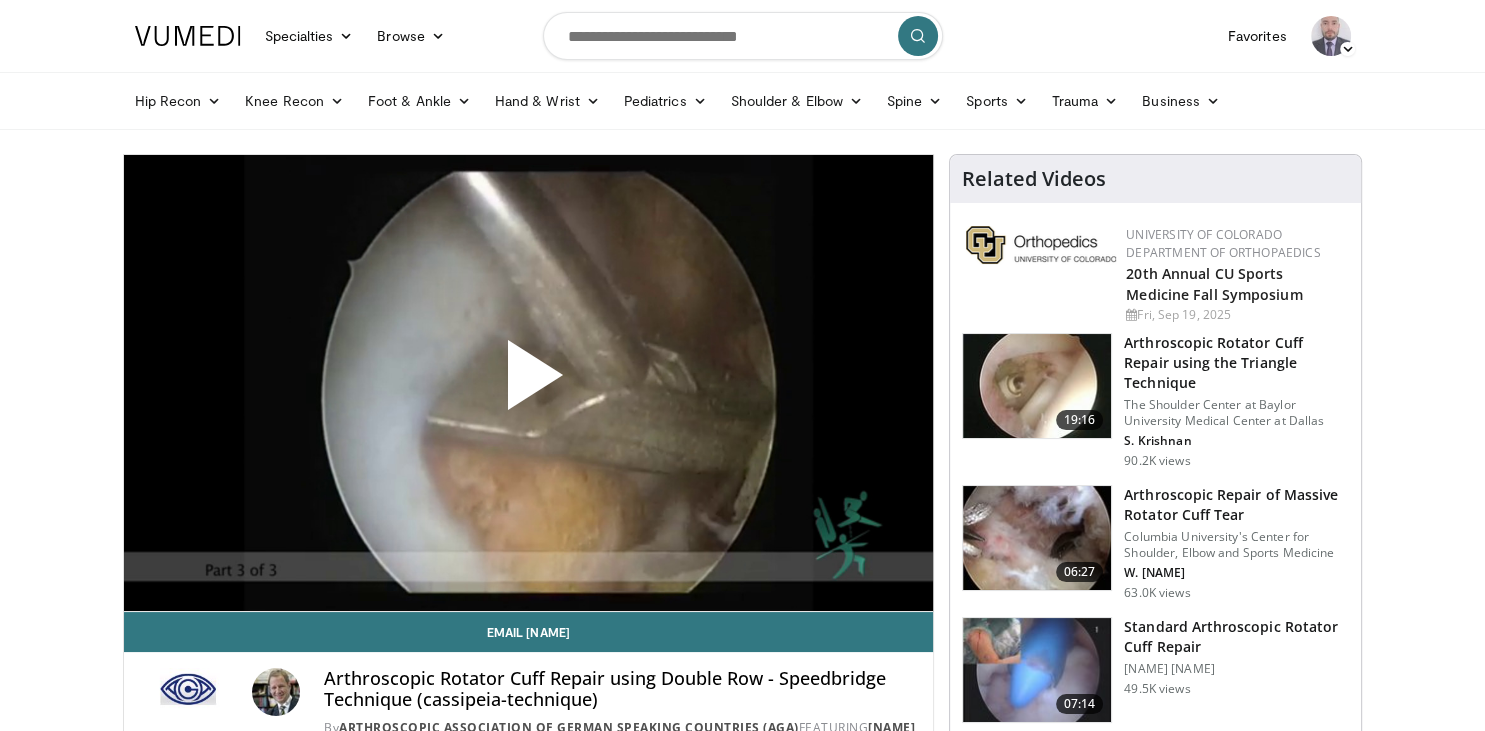 click at bounding box center (528, 383) 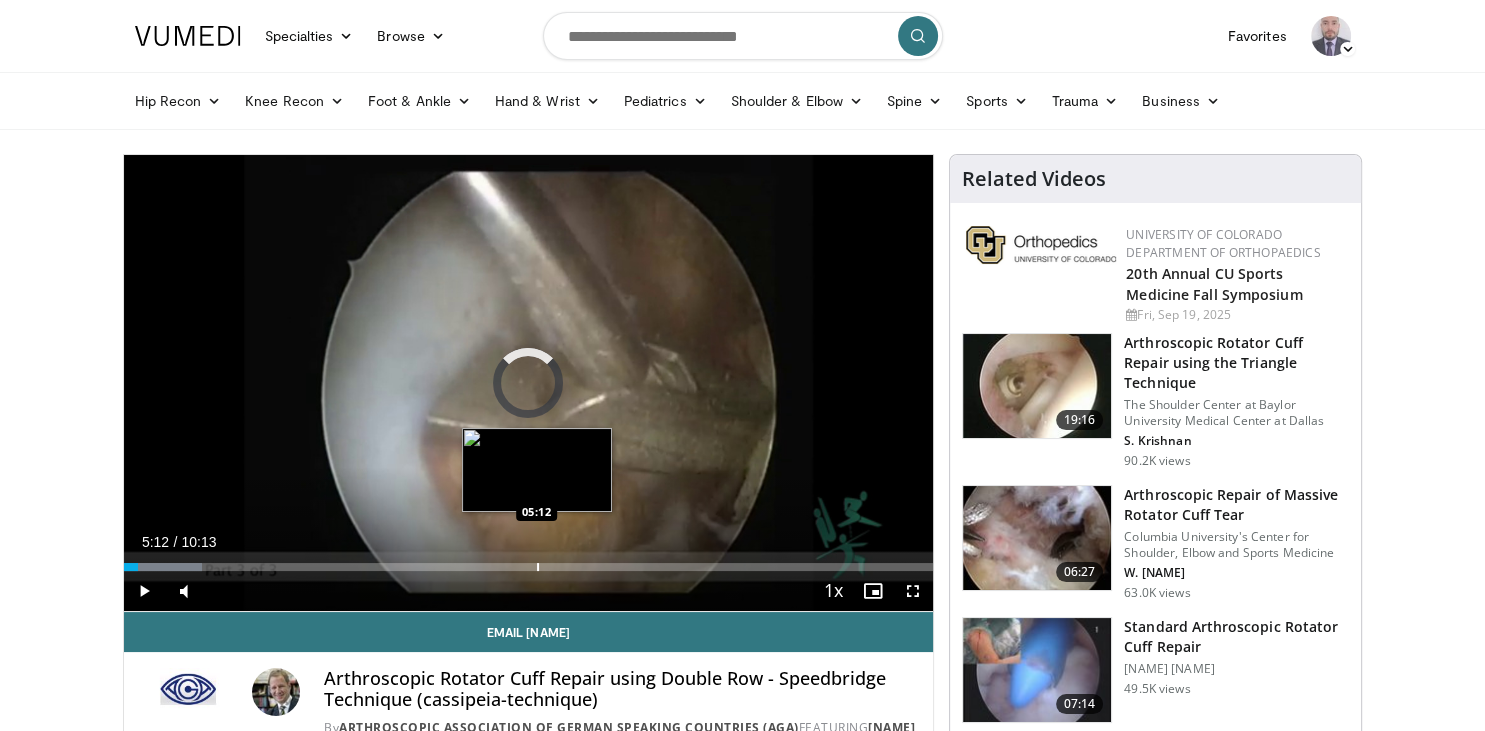 click on "Loaded :  9.68% 00:10 05:12" at bounding box center [529, 567] 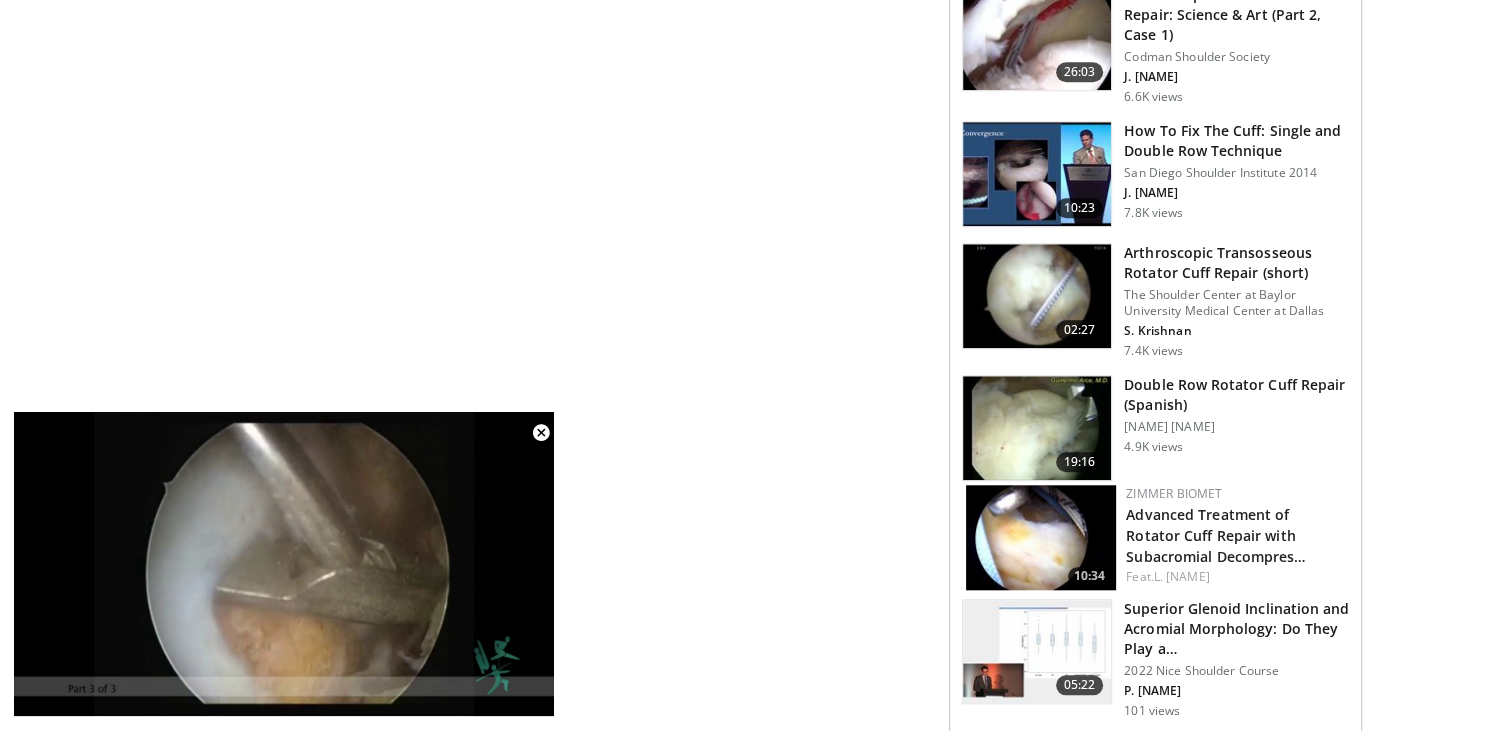 scroll, scrollTop: 1714, scrollLeft: 0, axis: vertical 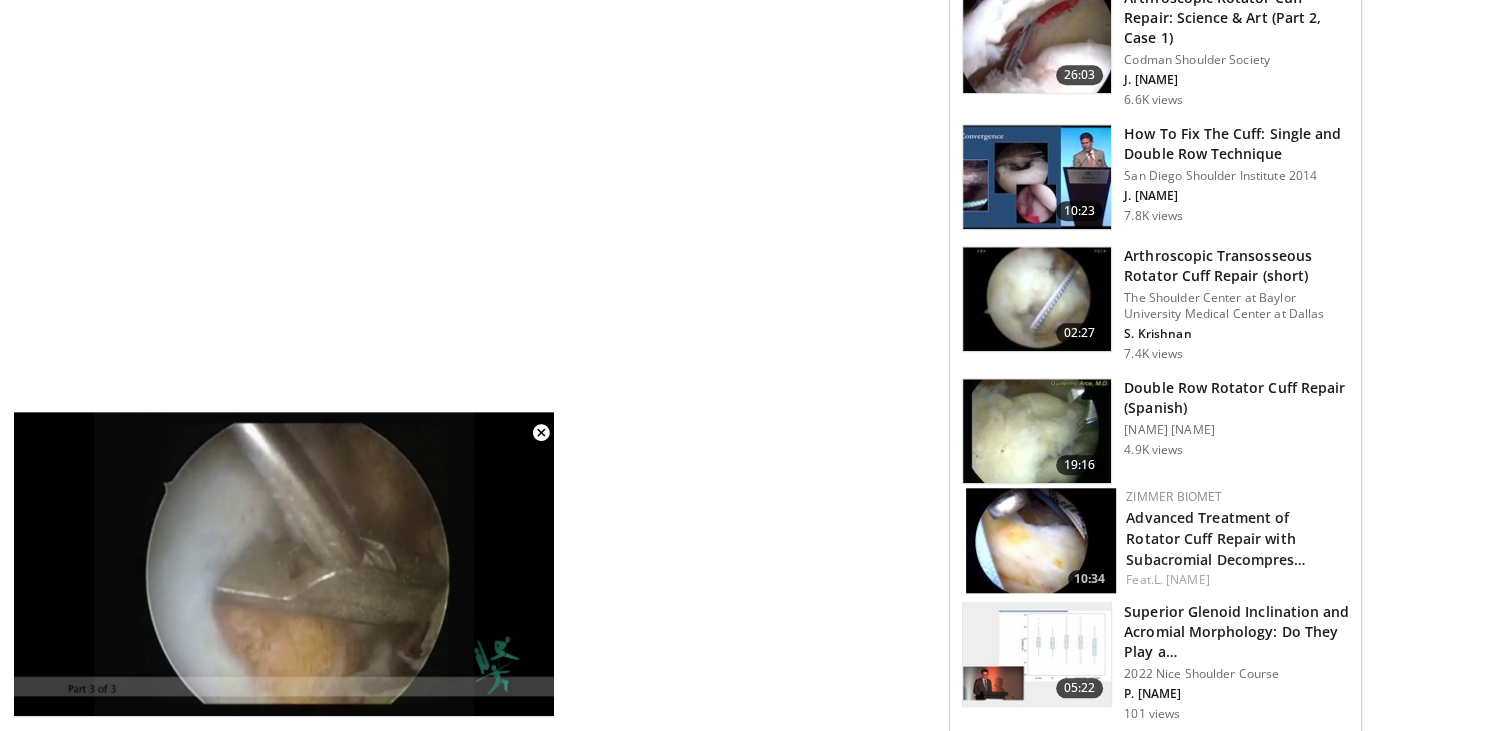 click at bounding box center [1037, 431] 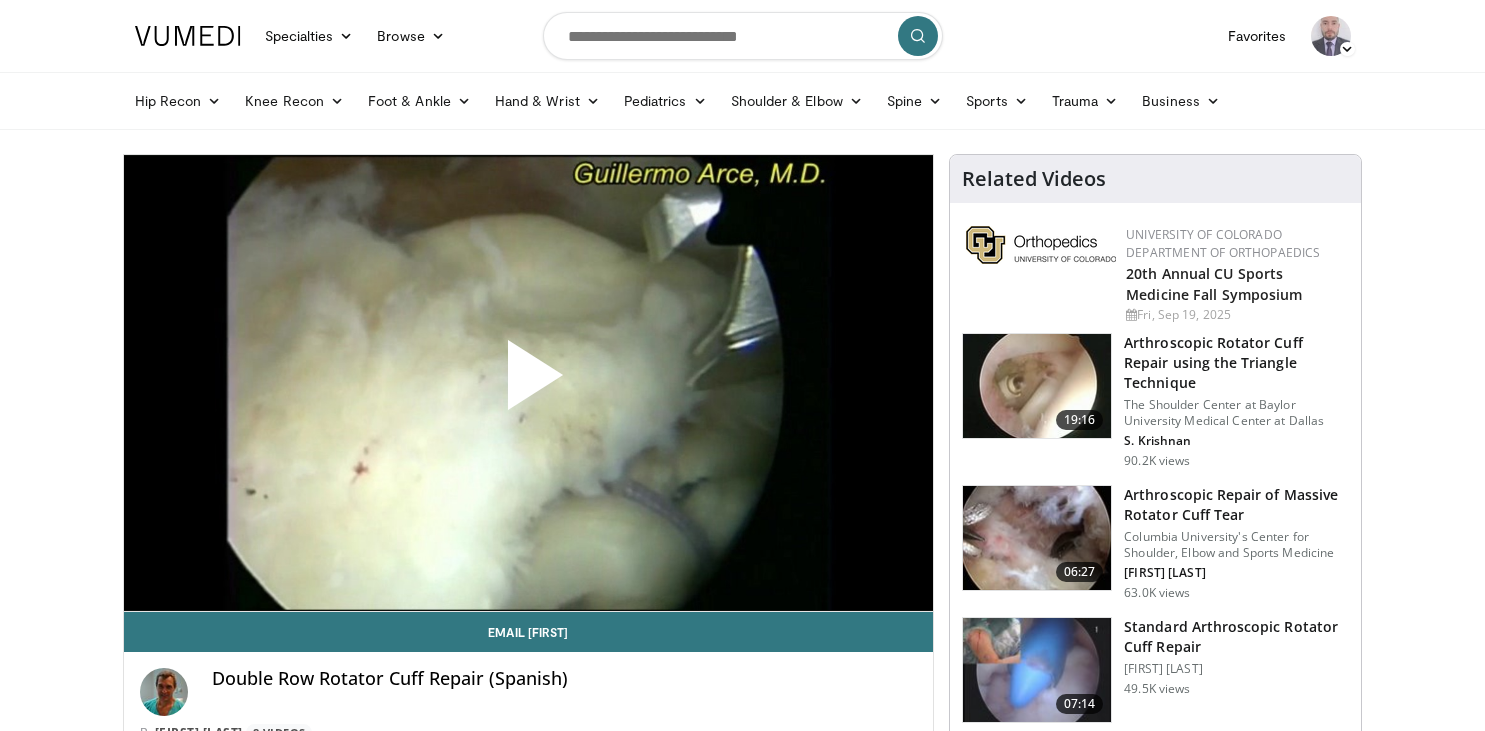 scroll, scrollTop: 0, scrollLeft: 0, axis: both 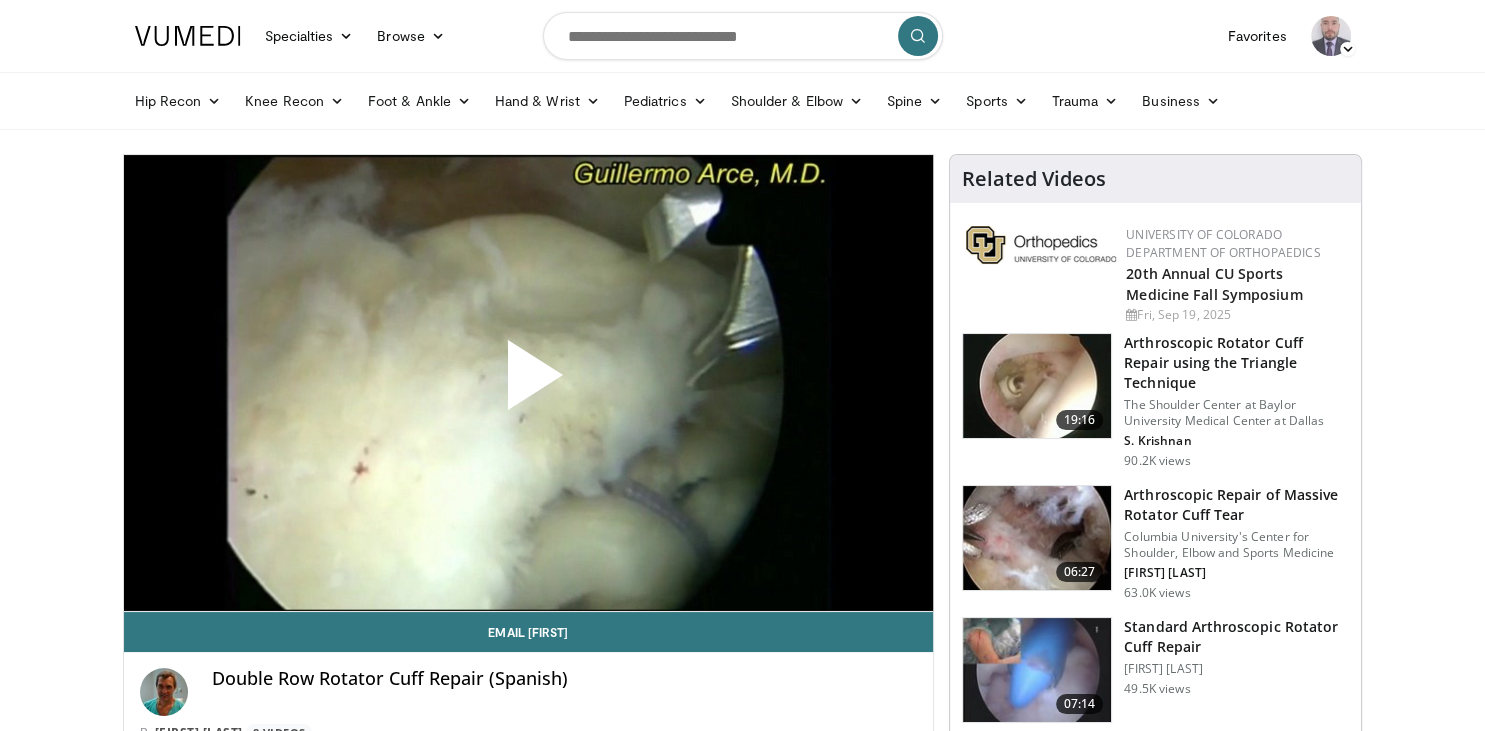 click at bounding box center (528, 383) 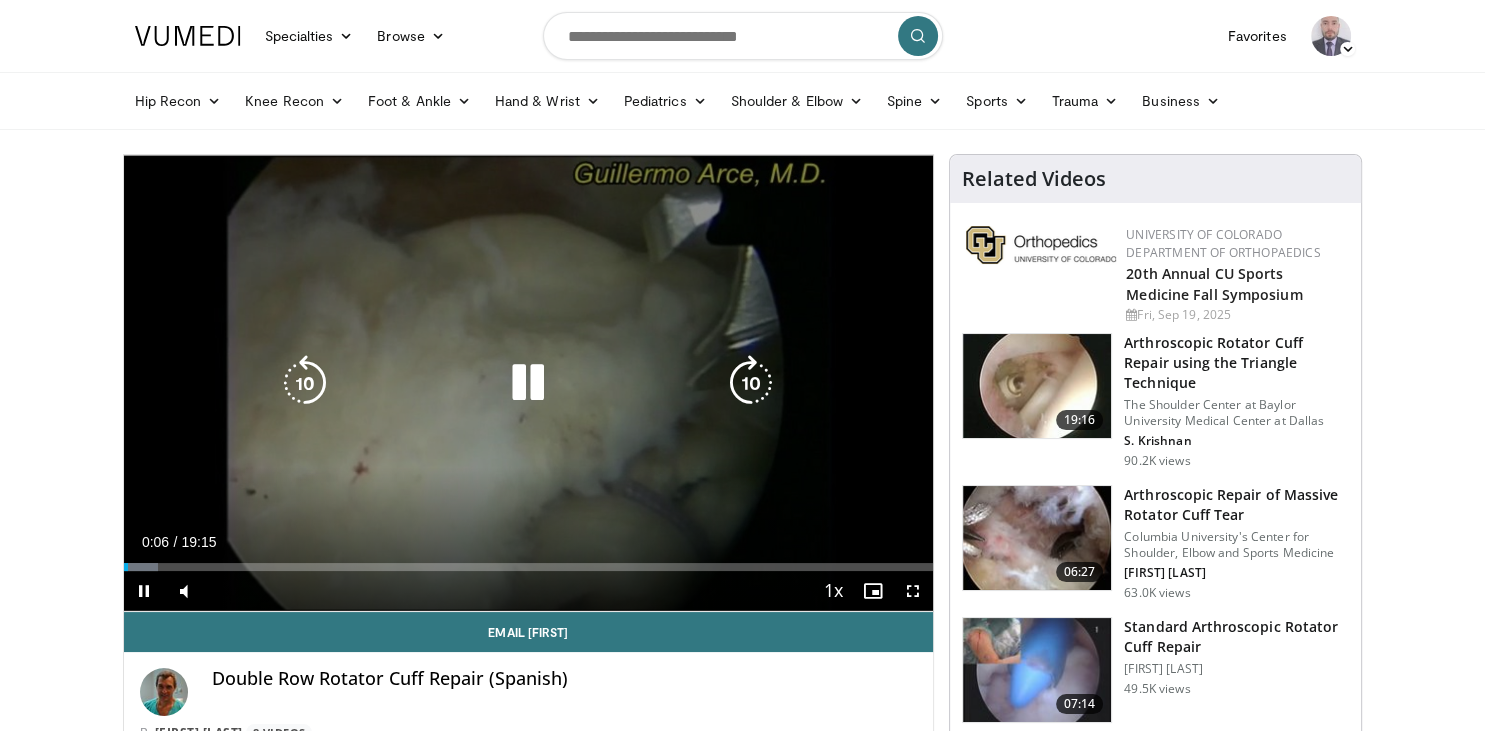 click at bounding box center [528, 383] 